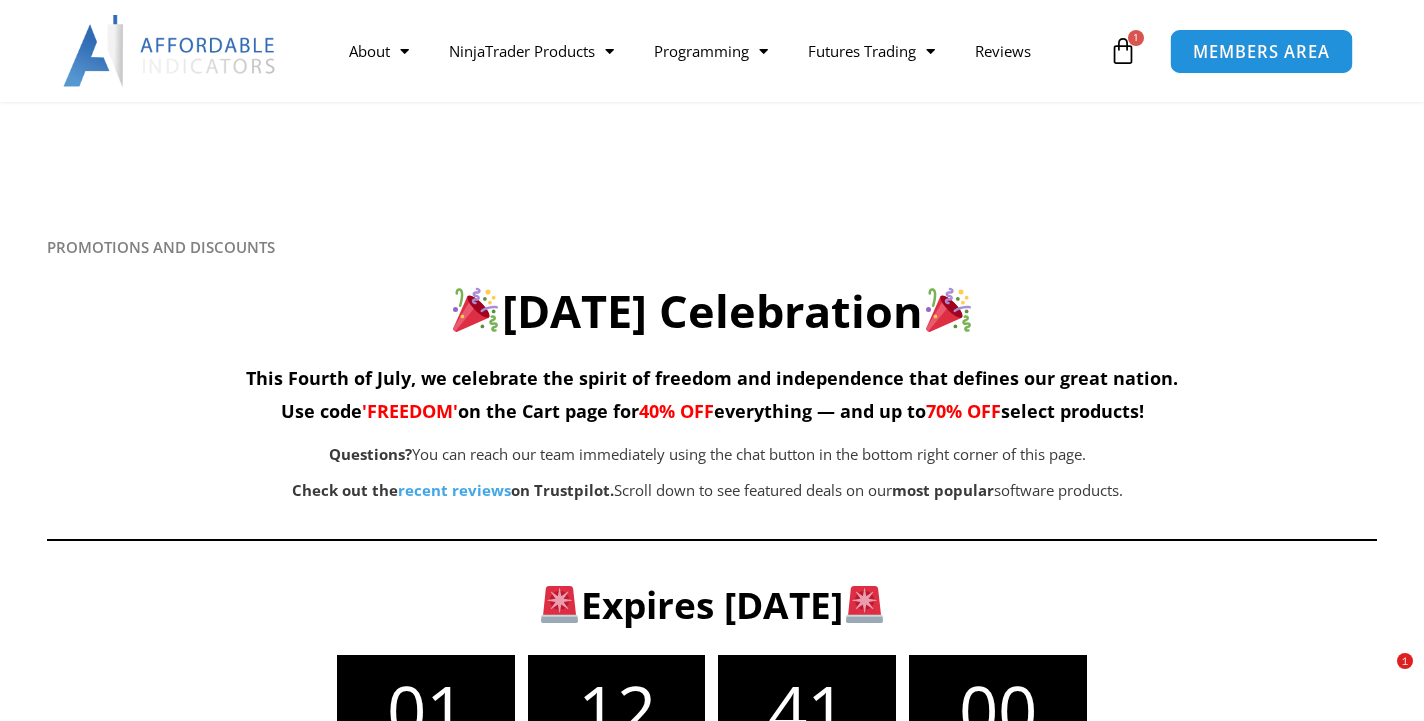 scroll, scrollTop: 2200, scrollLeft: 0, axis: vertical 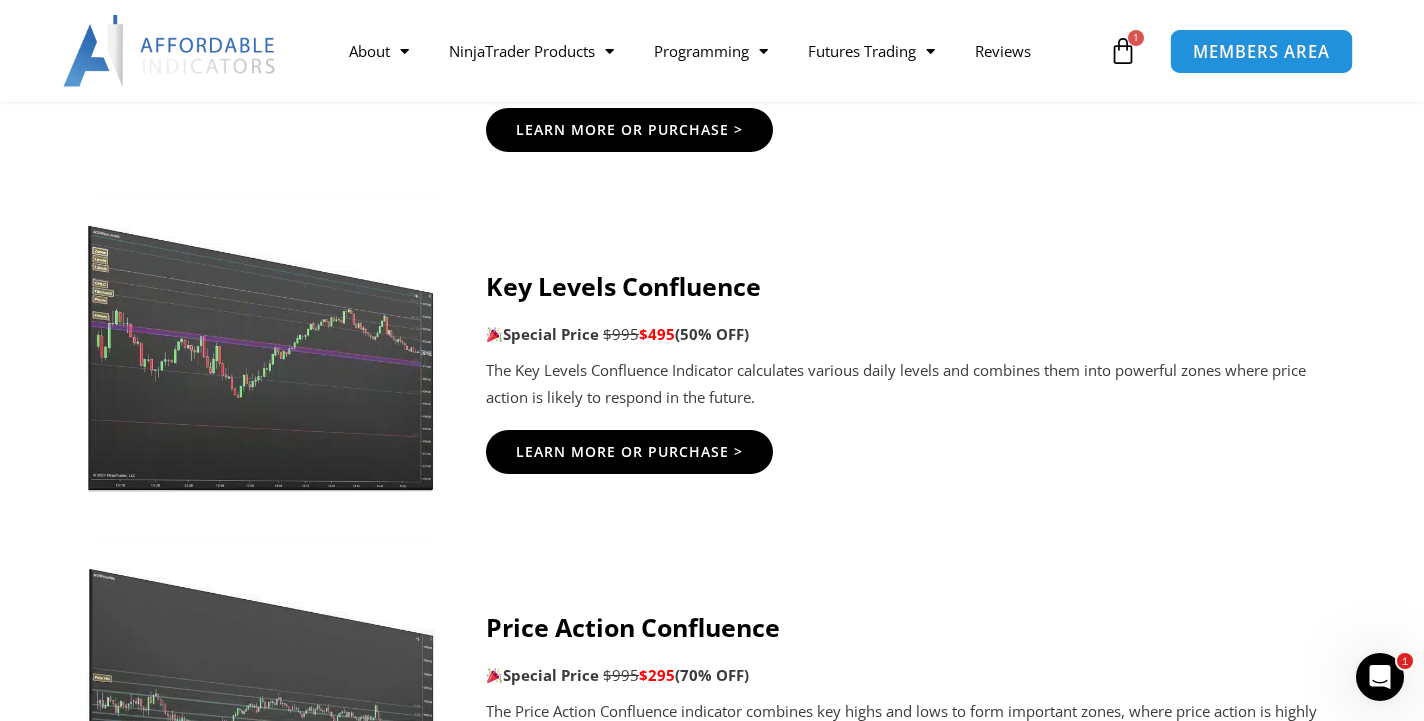 click on "MEMBERS AREA" at bounding box center [1261, 51] 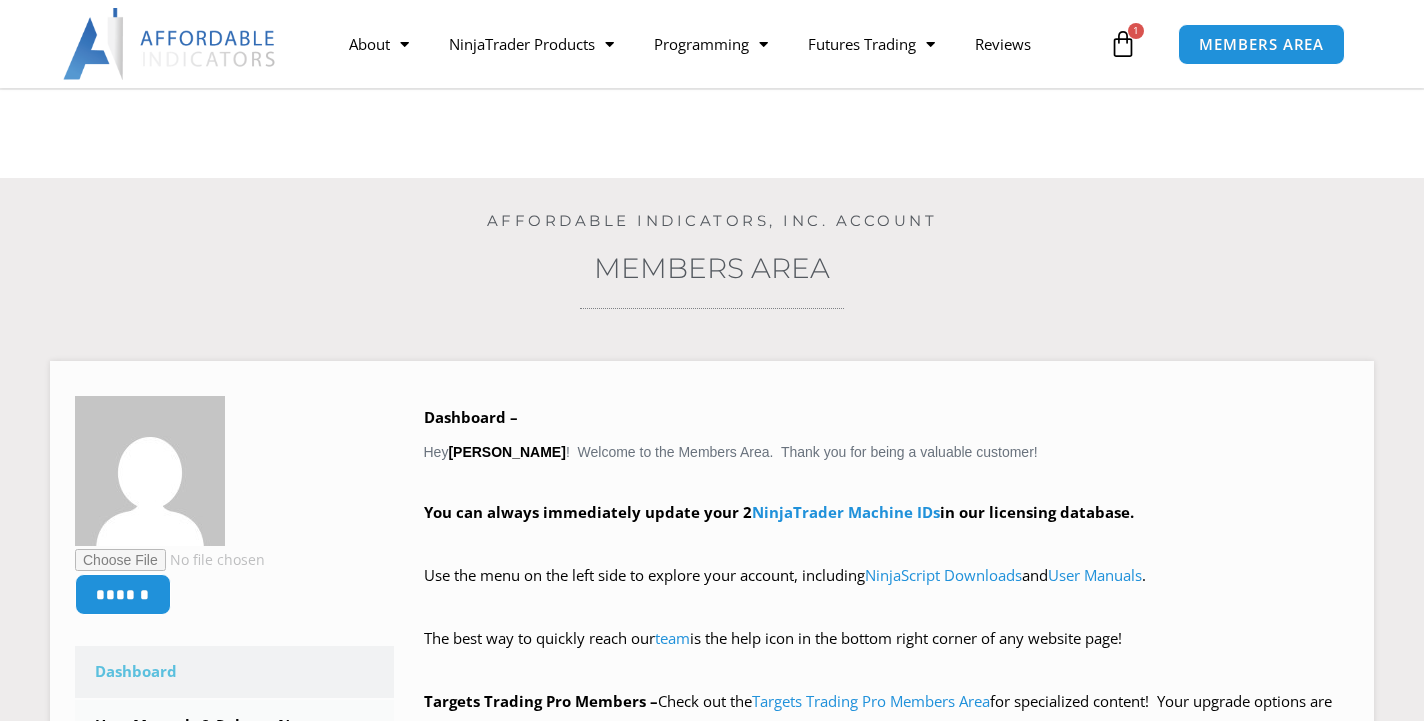 scroll, scrollTop: 200, scrollLeft: 0, axis: vertical 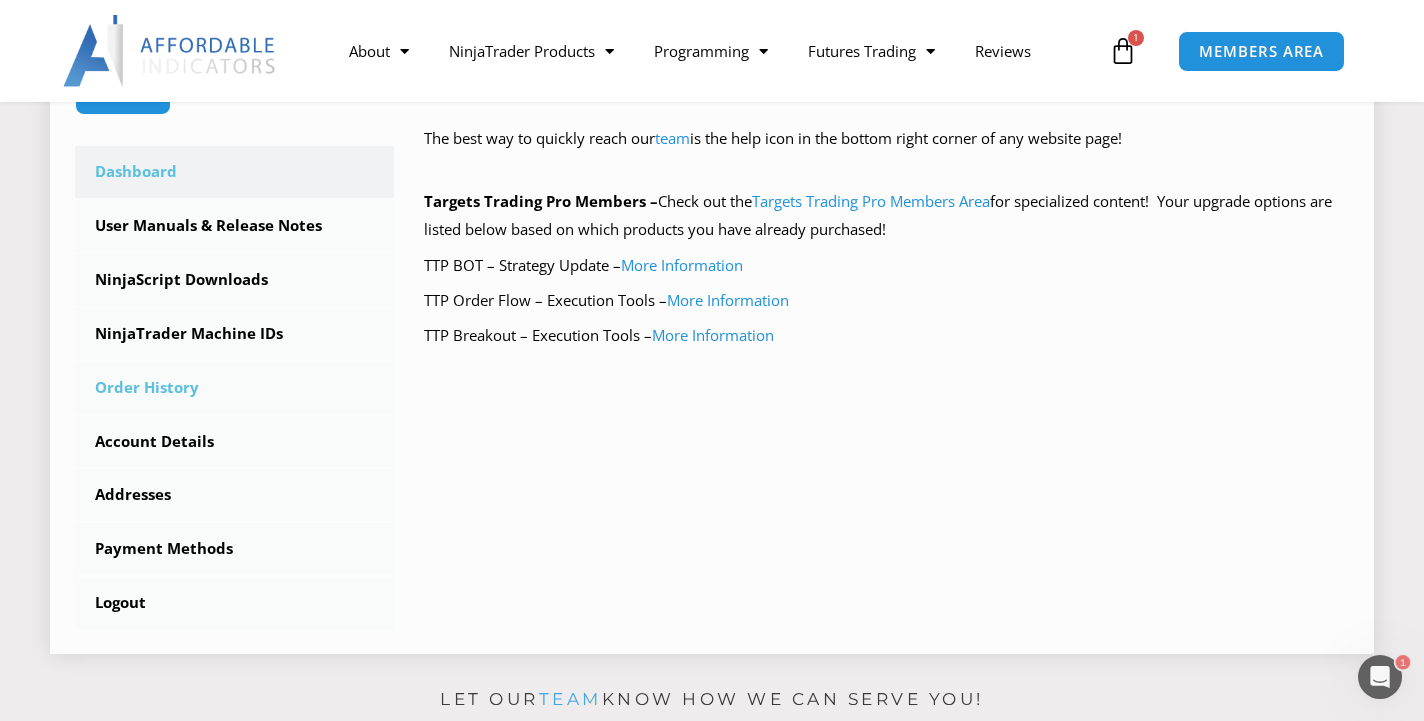 click on "Order History" at bounding box center [234, 388] 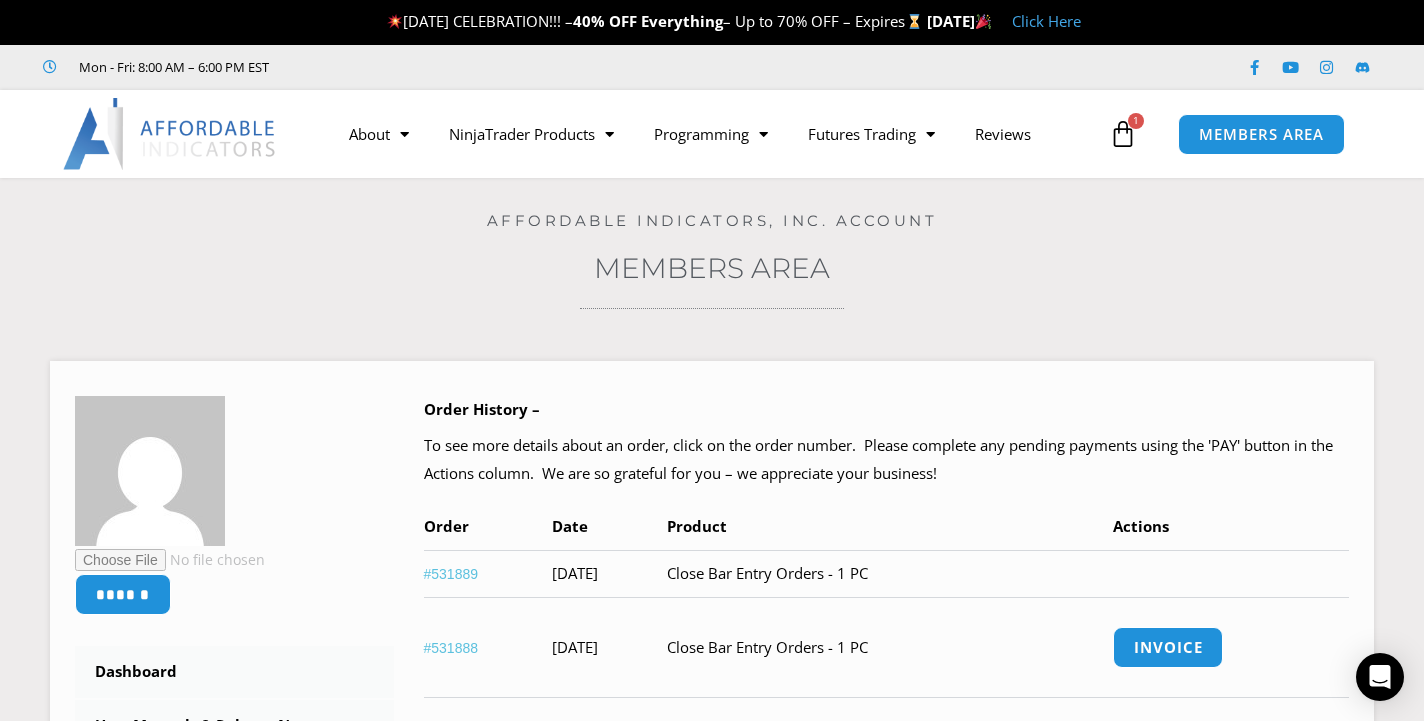 scroll, scrollTop: 0, scrollLeft: 0, axis: both 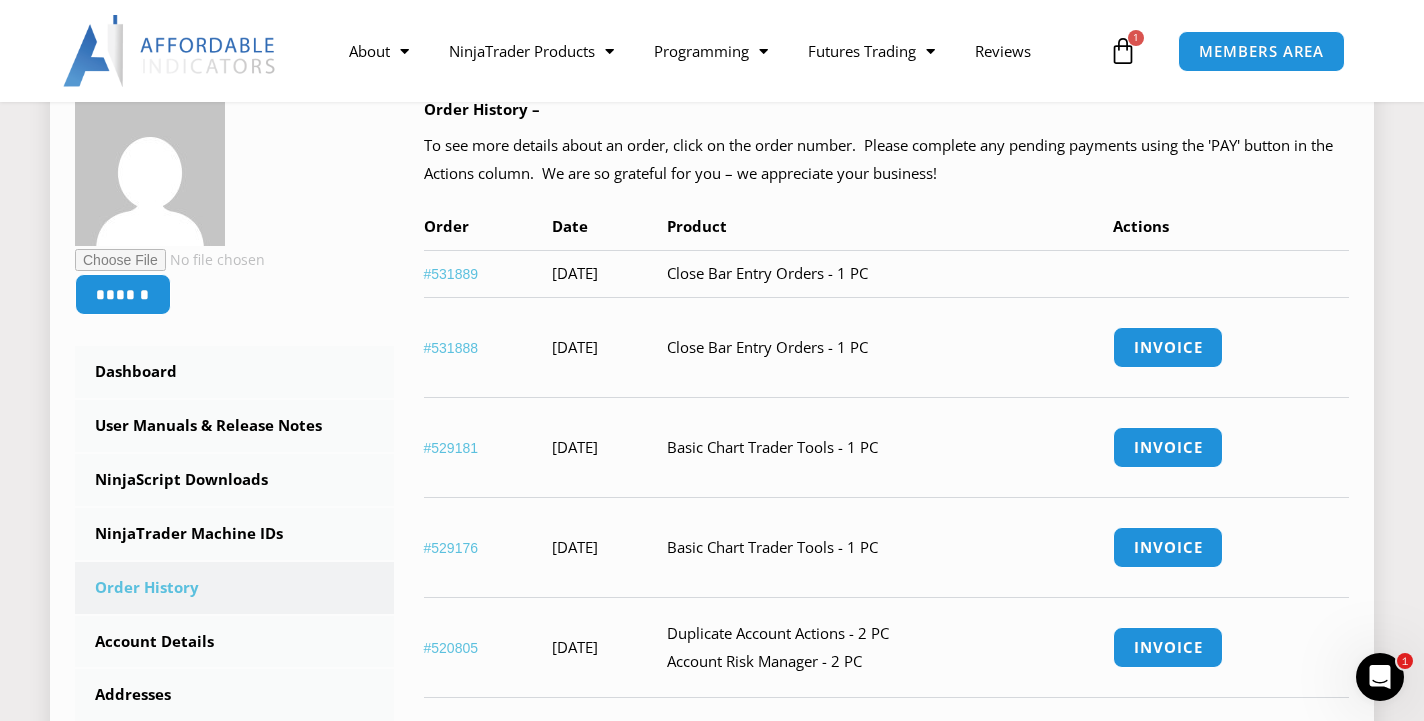 click on "Close Bar Entry Orders - 1 PC" at bounding box center (890, 273) 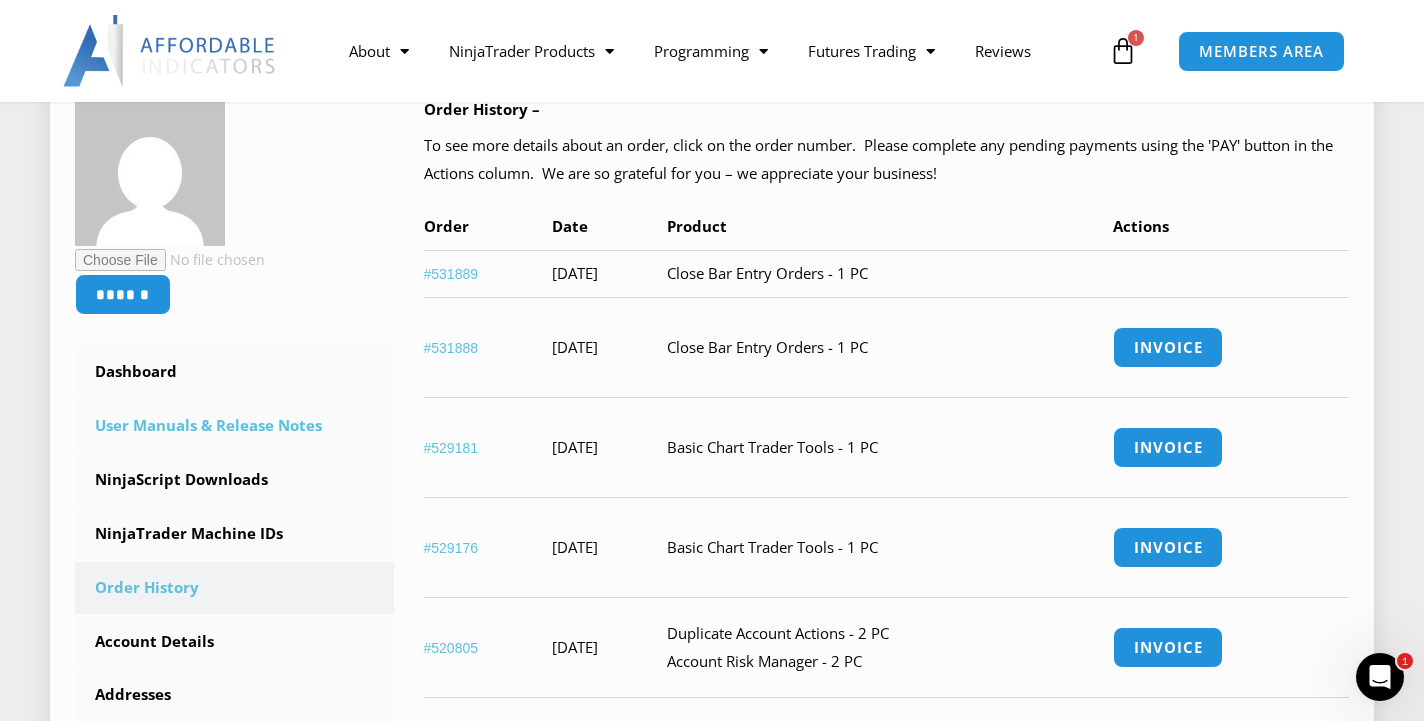 click on "User Manuals & Release Notes" at bounding box center (234, 426) 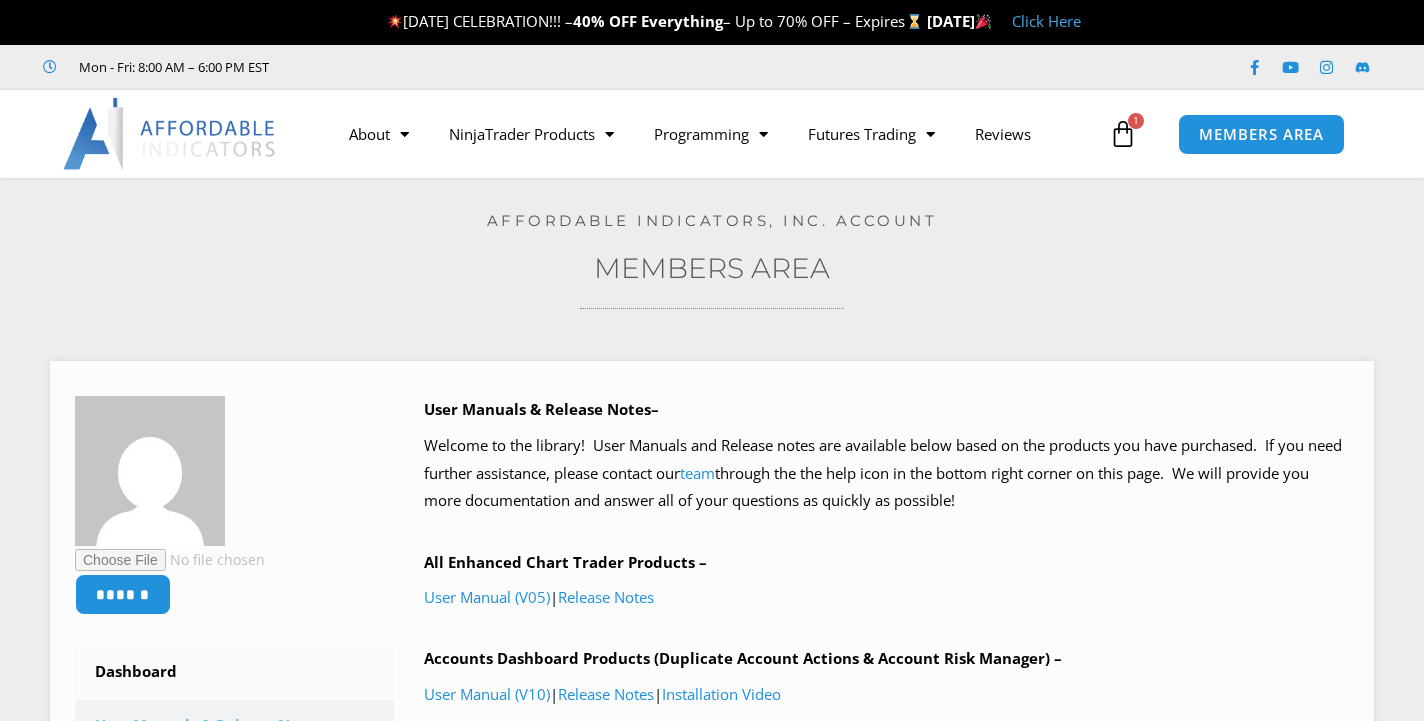 scroll, scrollTop: 0, scrollLeft: 0, axis: both 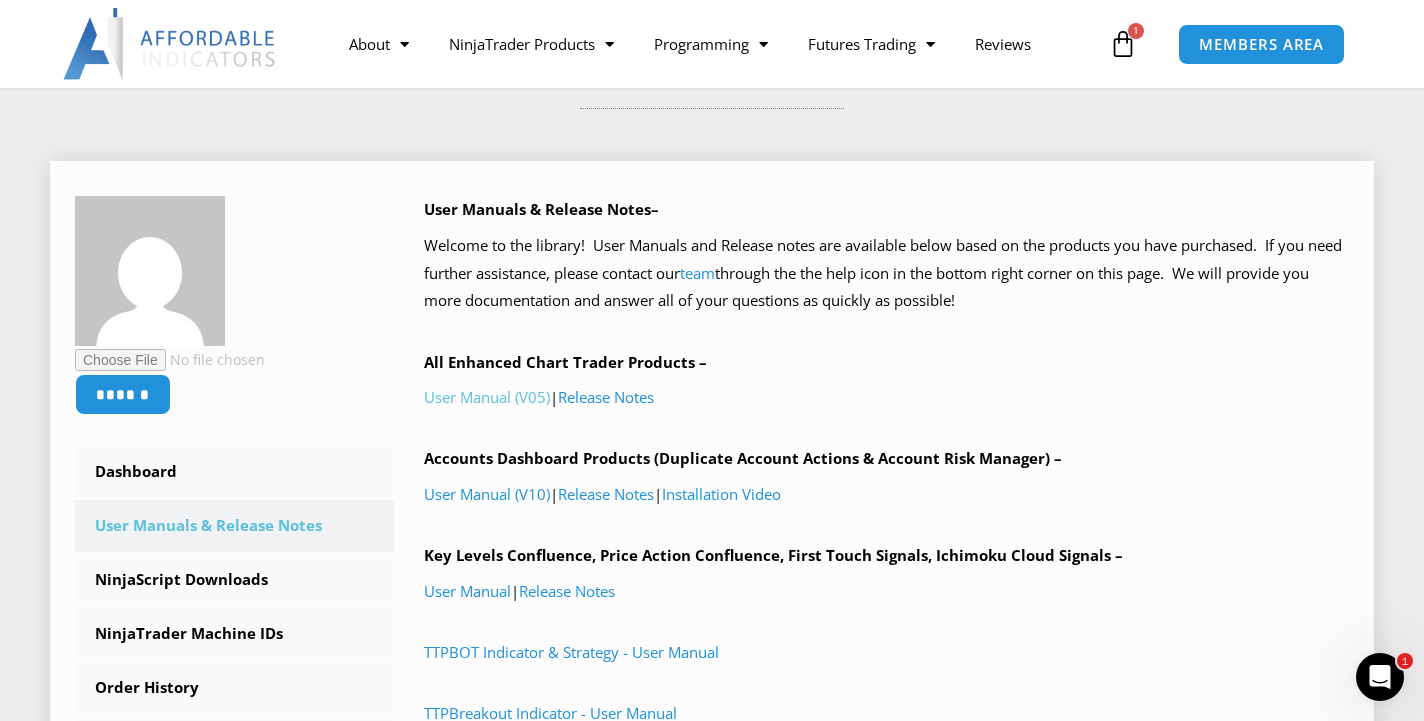 click on "User Manual (V05)" at bounding box center (487, 397) 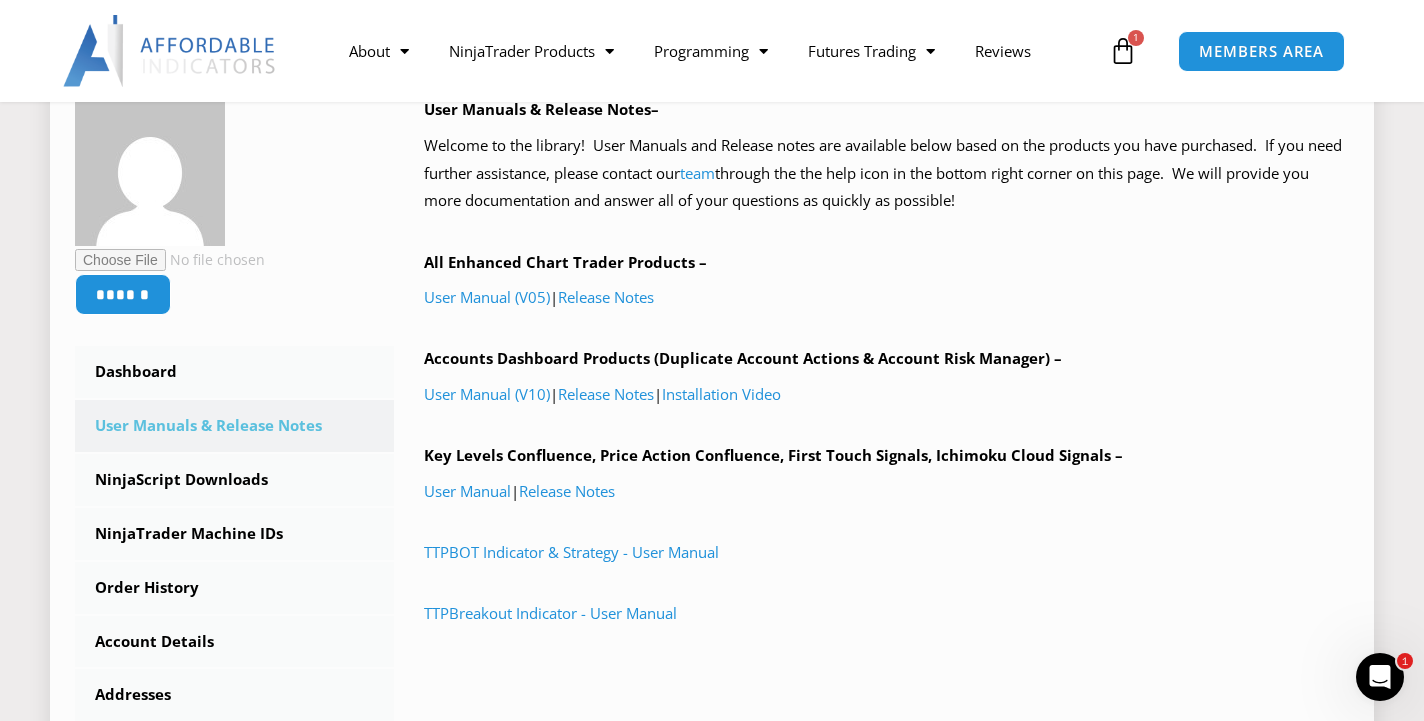 scroll, scrollTop: 400, scrollLeft: 0, axis: vertical 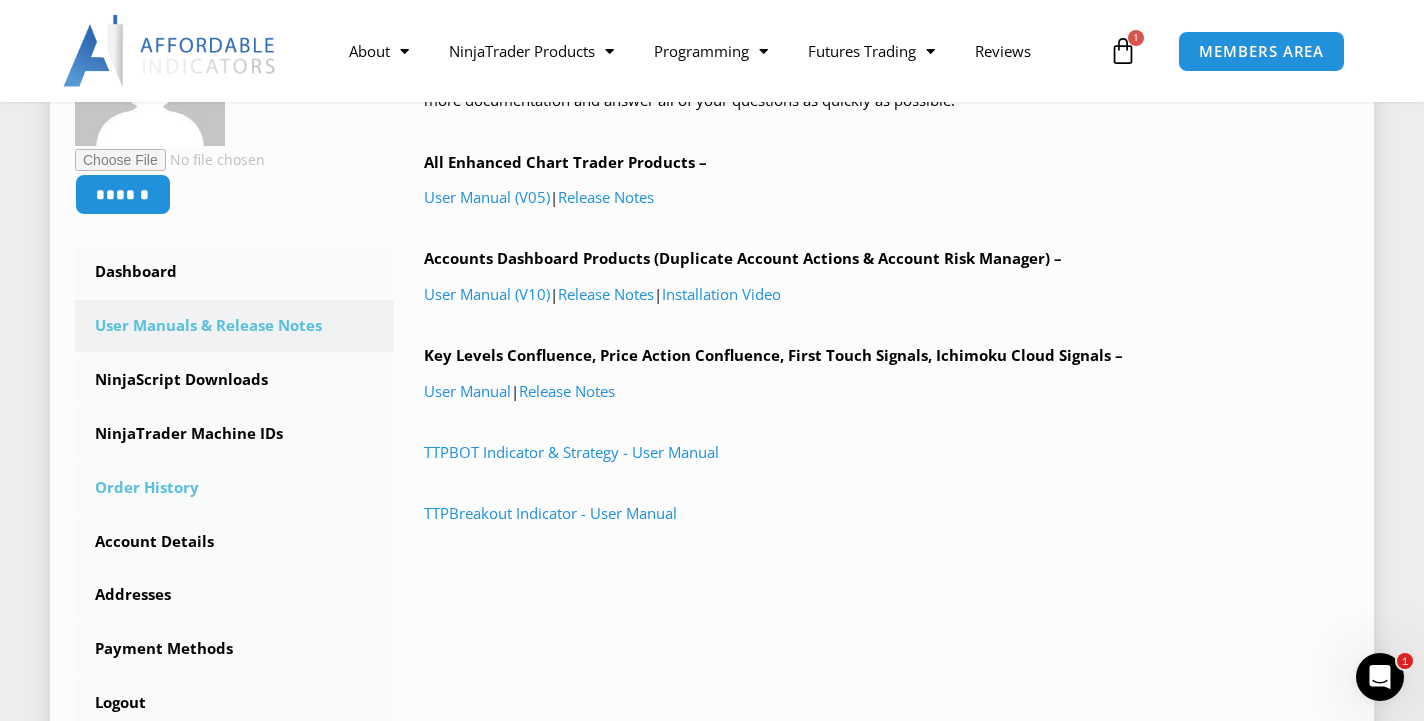 click on "Order History" at bounding box center [234, 488] 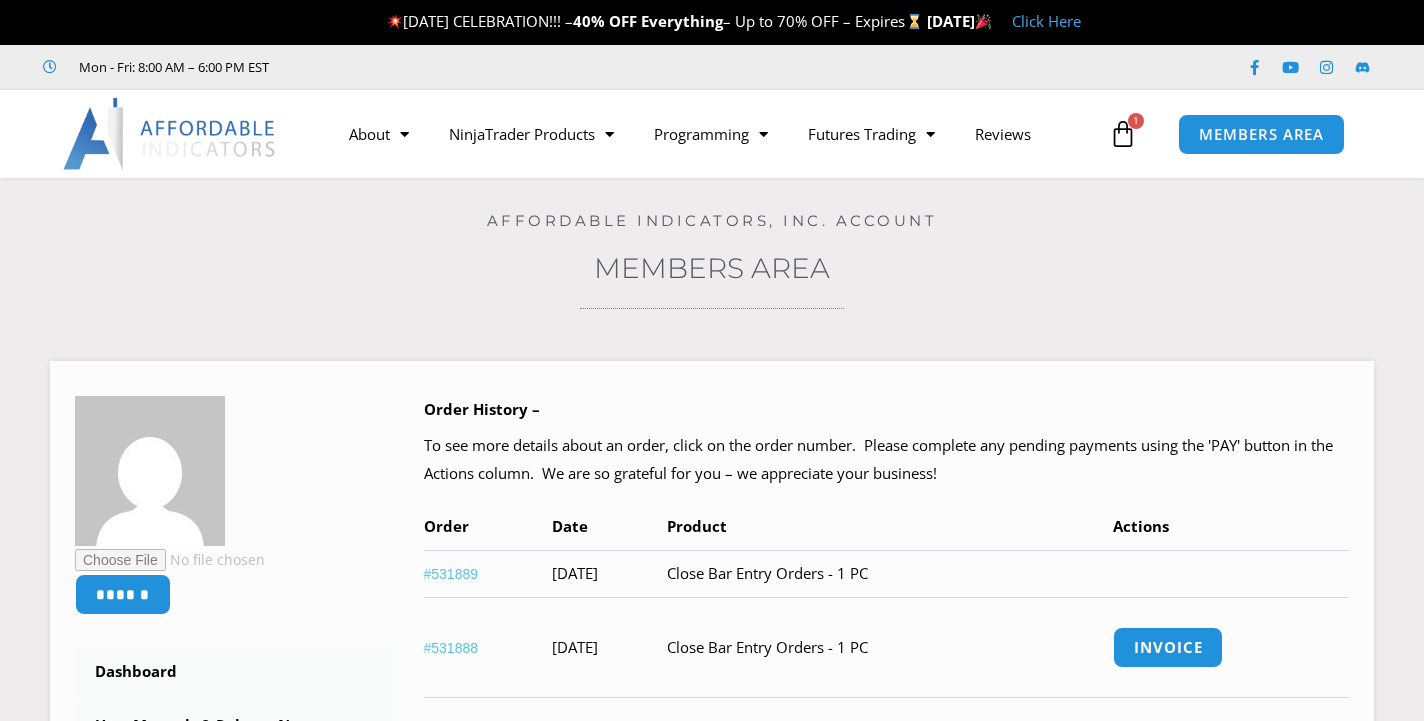 scroll, scrollTop: 0, scrollLeft: 0, axis: both 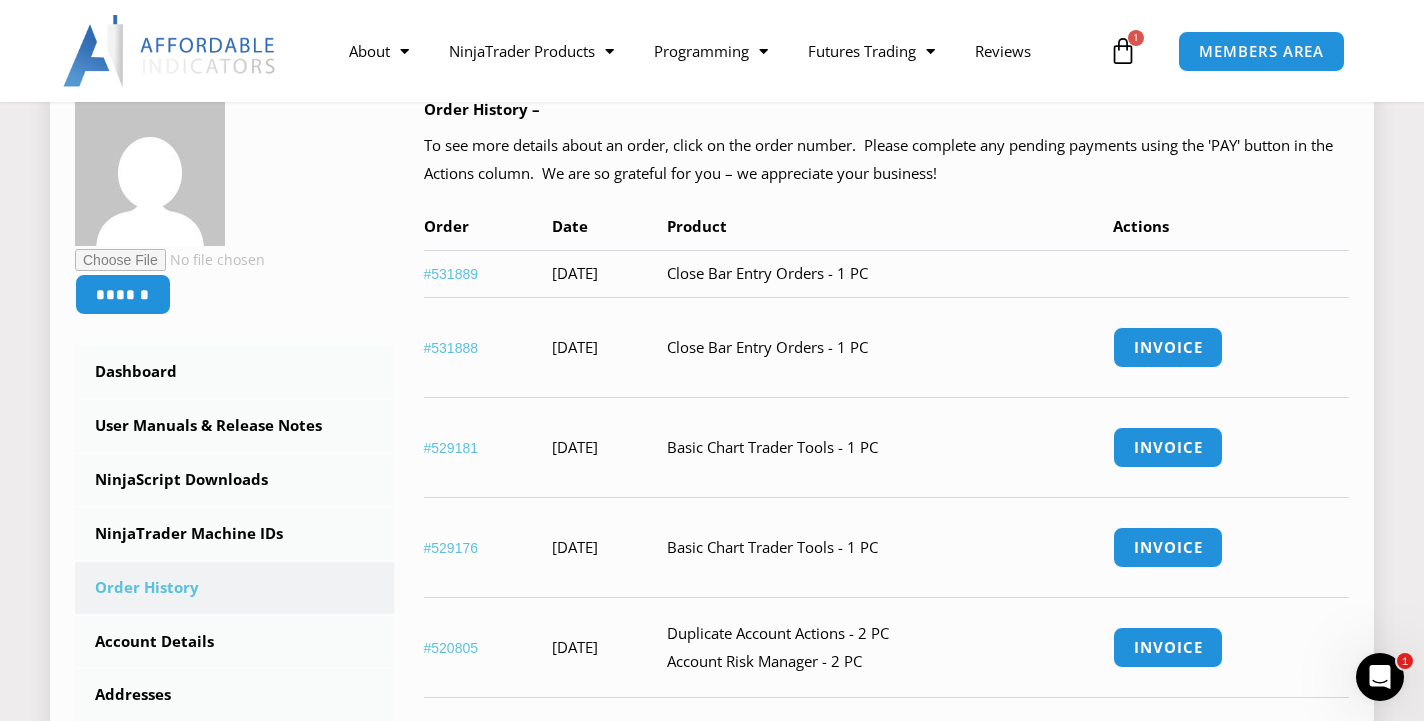 click on "#531889" at bounding box center [451, 274] 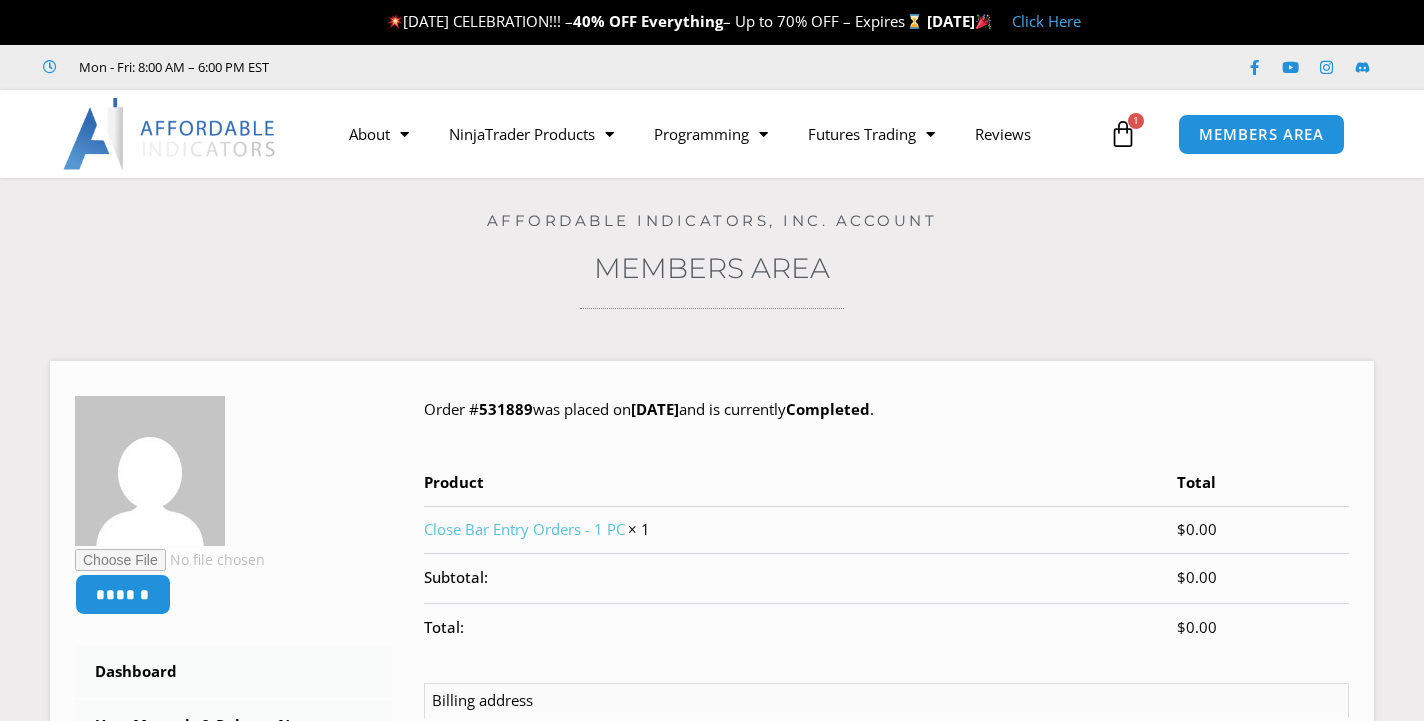 scroll, scrollTop: 0, scrollLeft: 0, axis: both 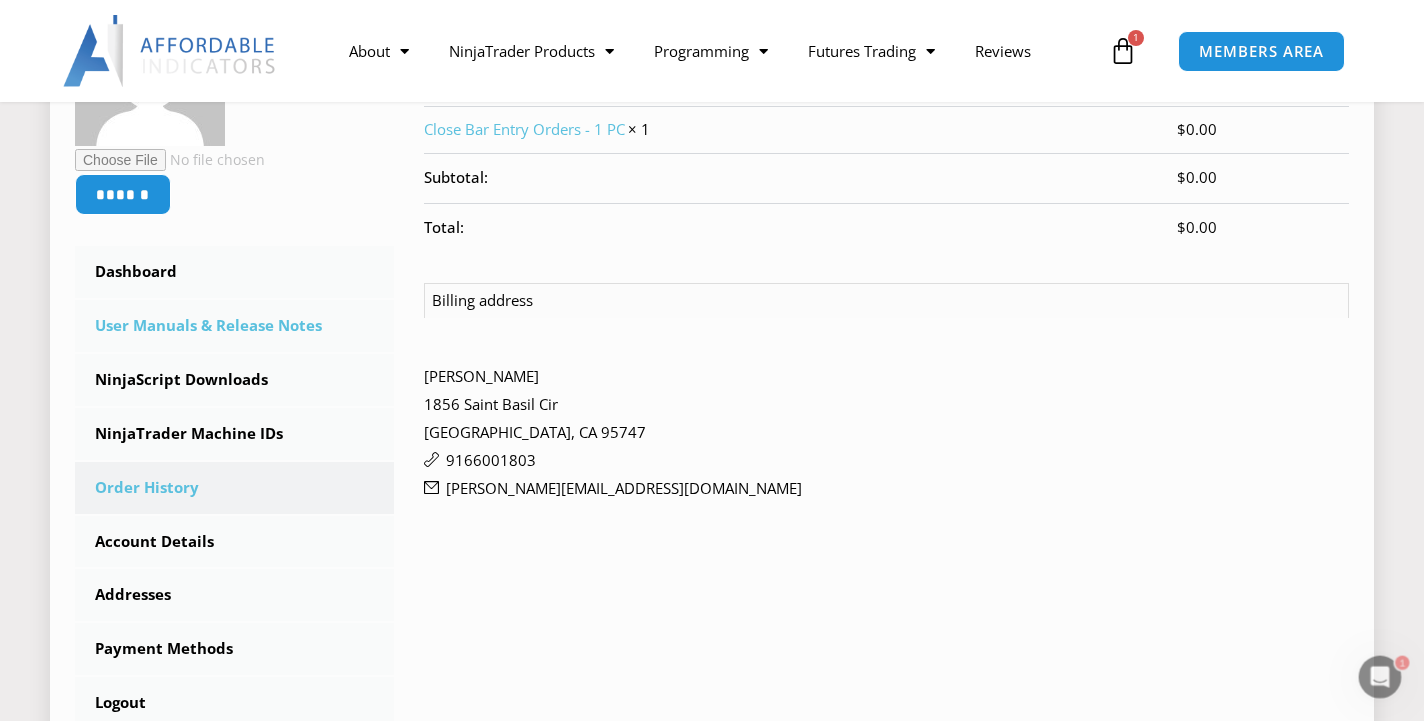 click on "User Manuals & Release Notes" at bounding box center [234, 326] 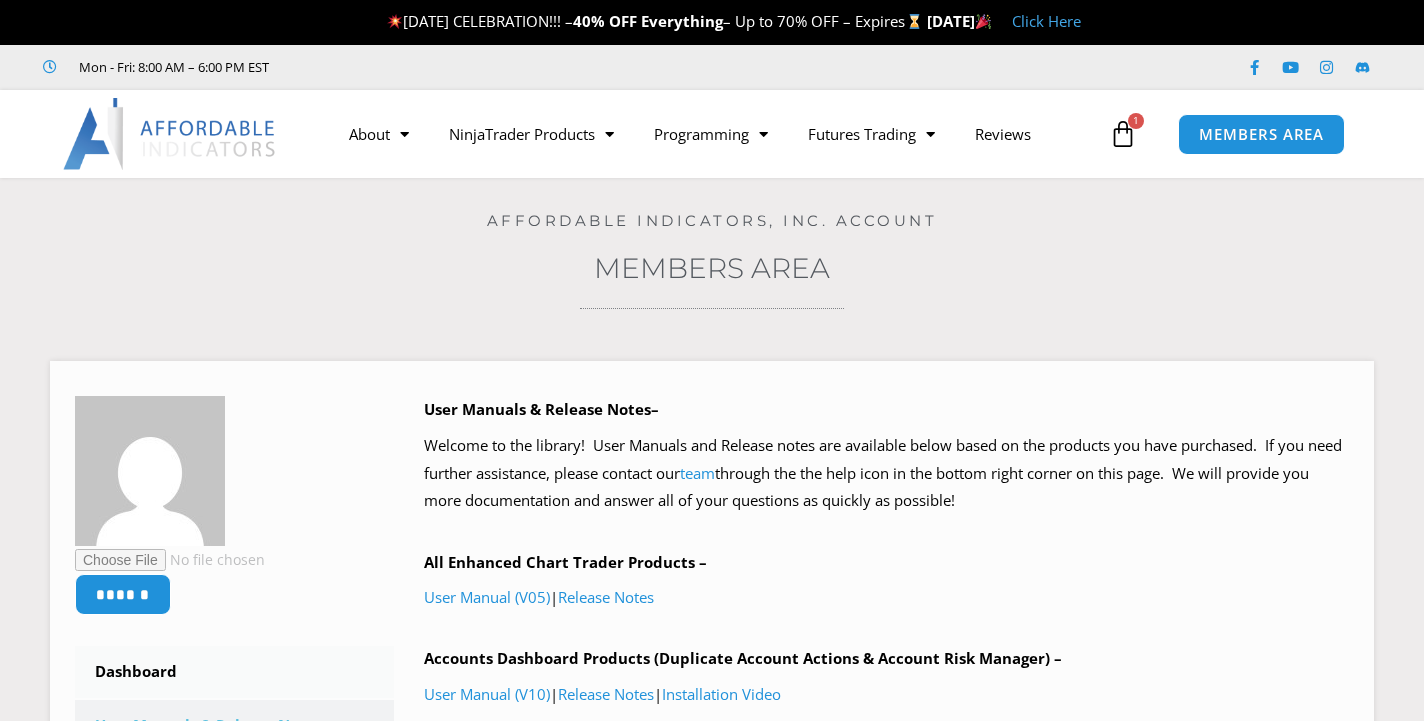 scroll, scrollTop: 0, scrollLeft: 0, axis: both 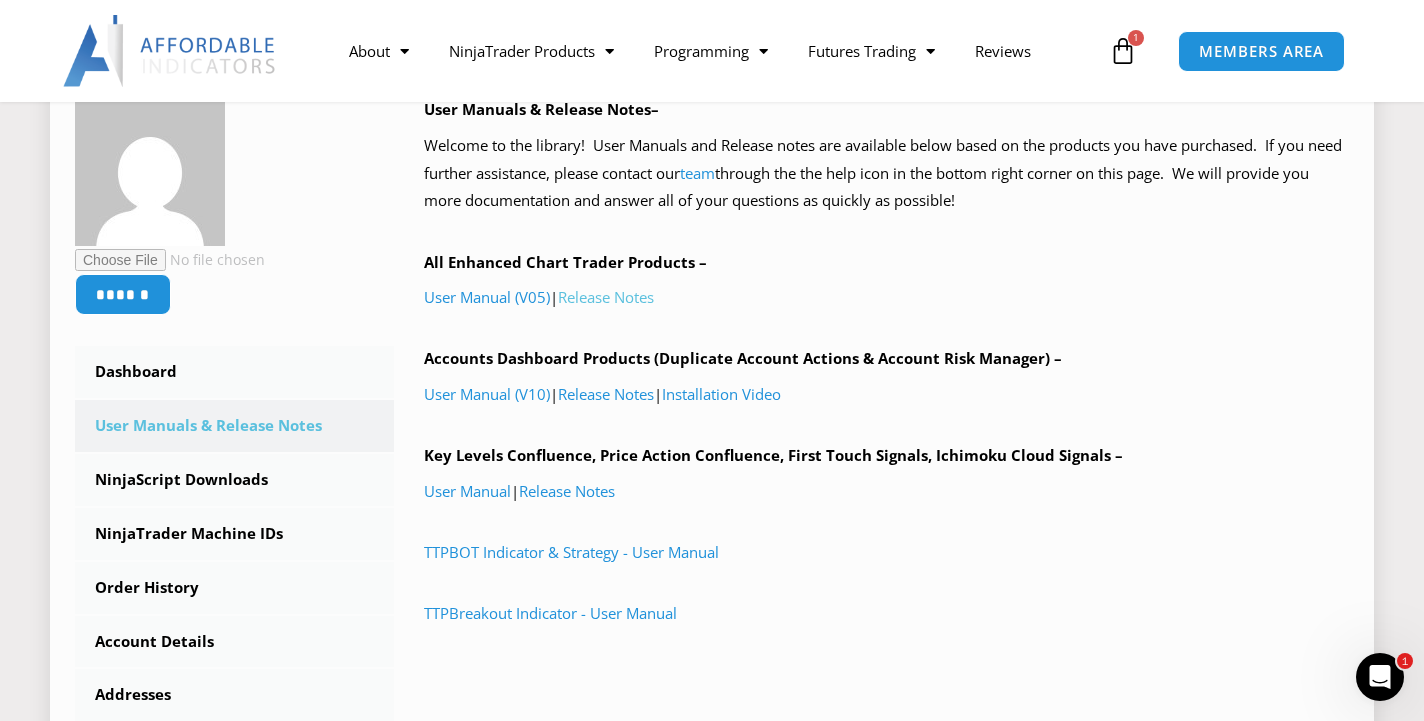 click on "Release Notes" at bounding box center (606, 297) 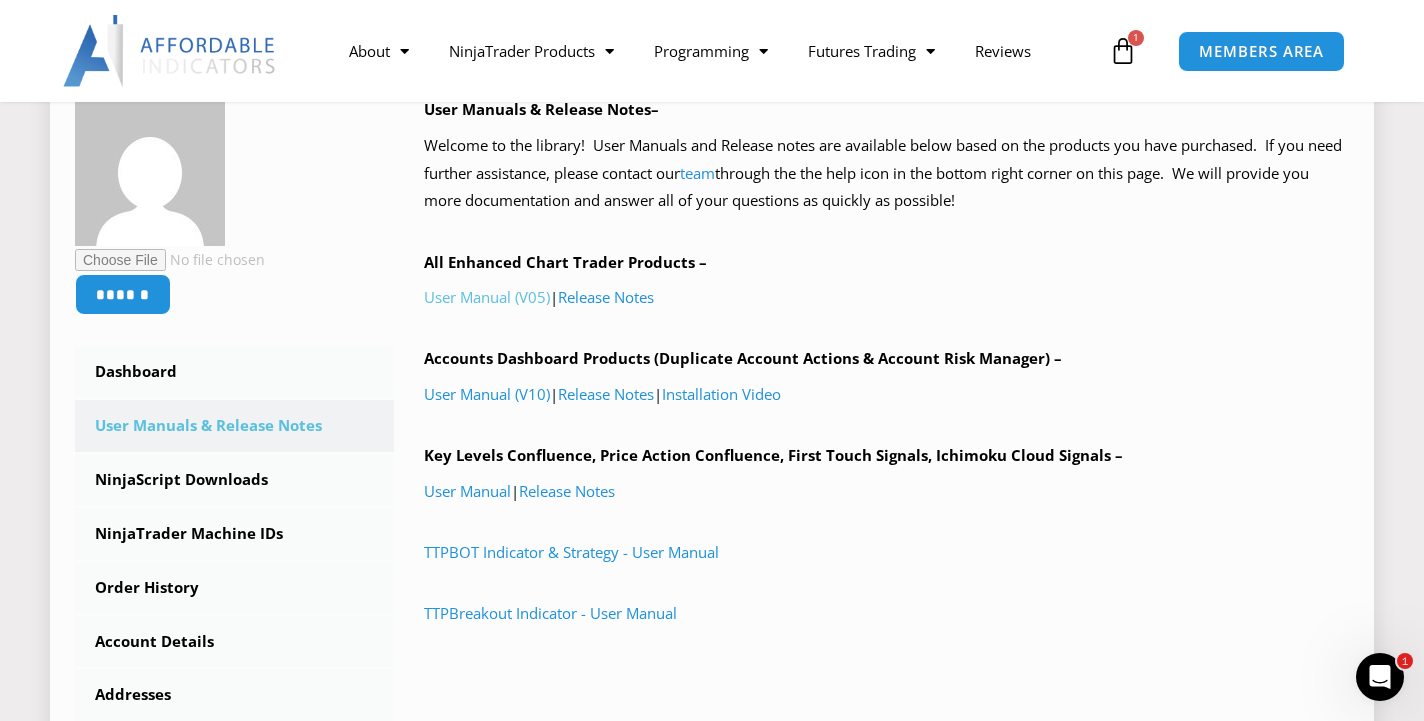 click on "User Manual (V05)" at bounding box center (487, 297) 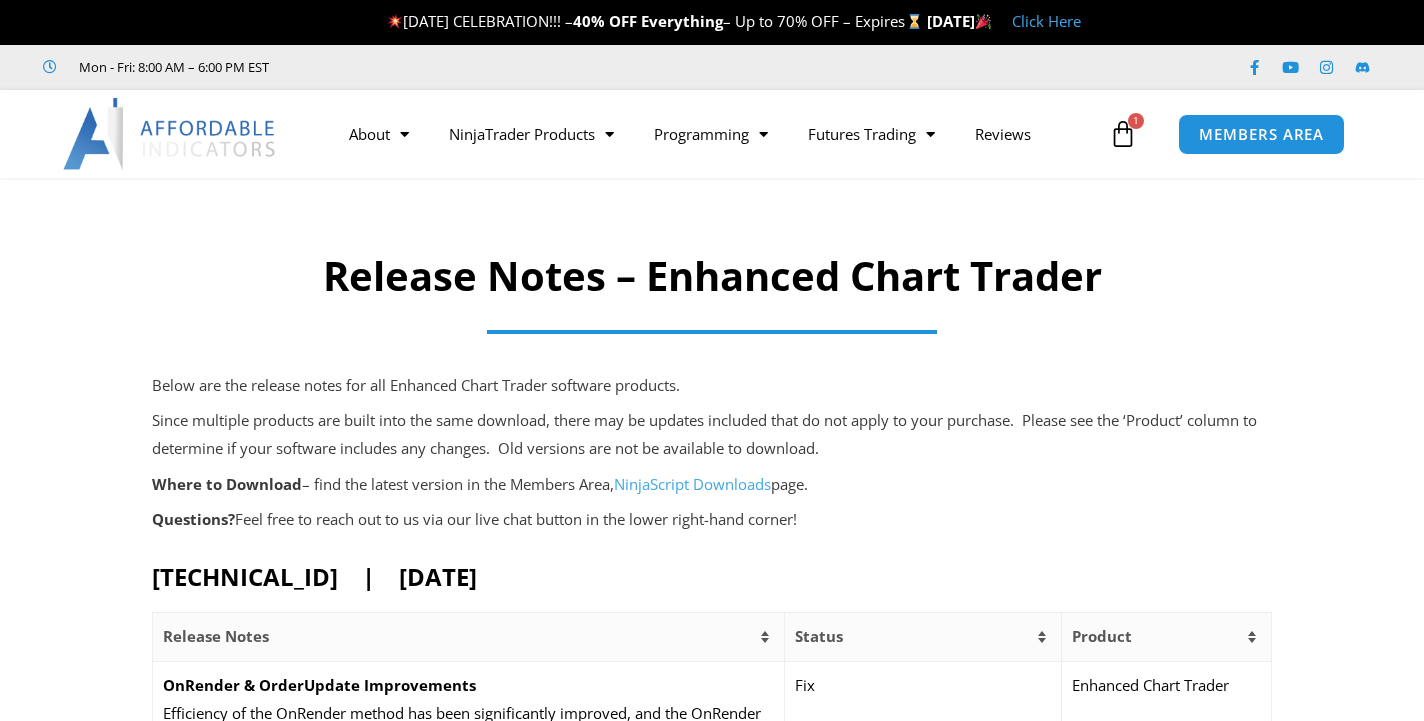 scroll, scrollTop: 0, scrollLeft: 0, axis: both 